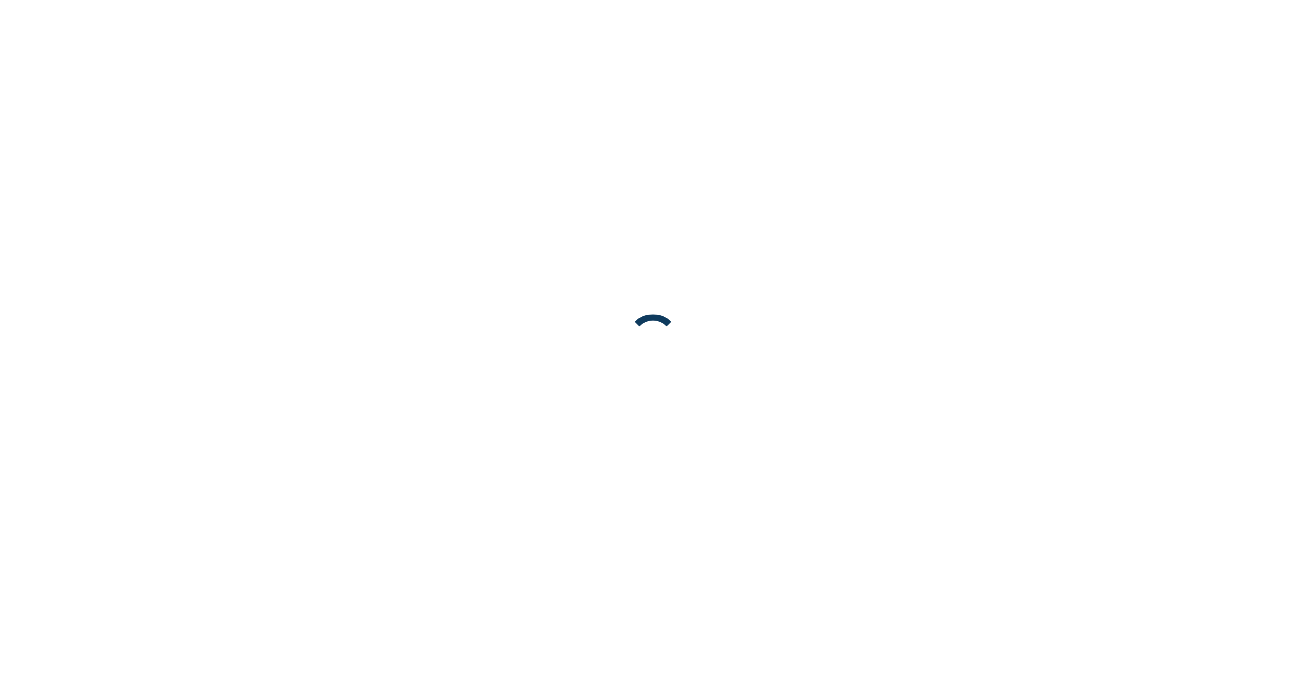scroll, scrollTop: 0, scrollLeft: 0, axis: both 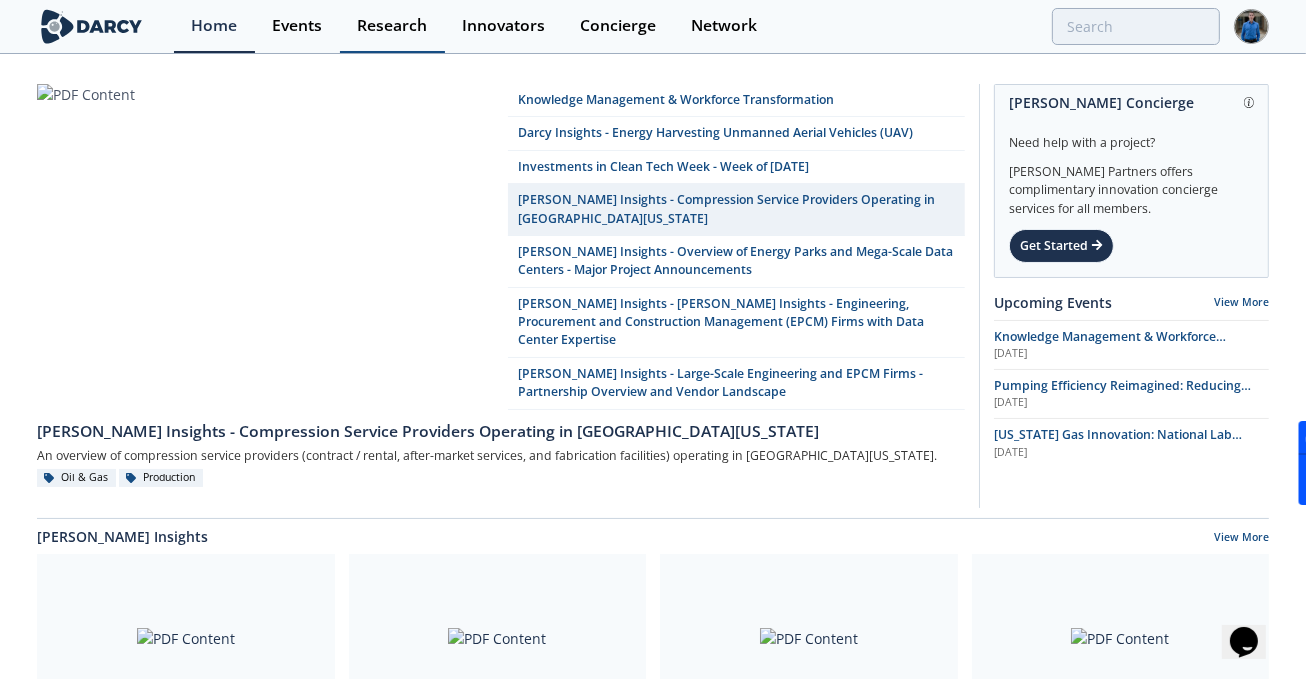 click on "Research" at bounding box center (392, 26) 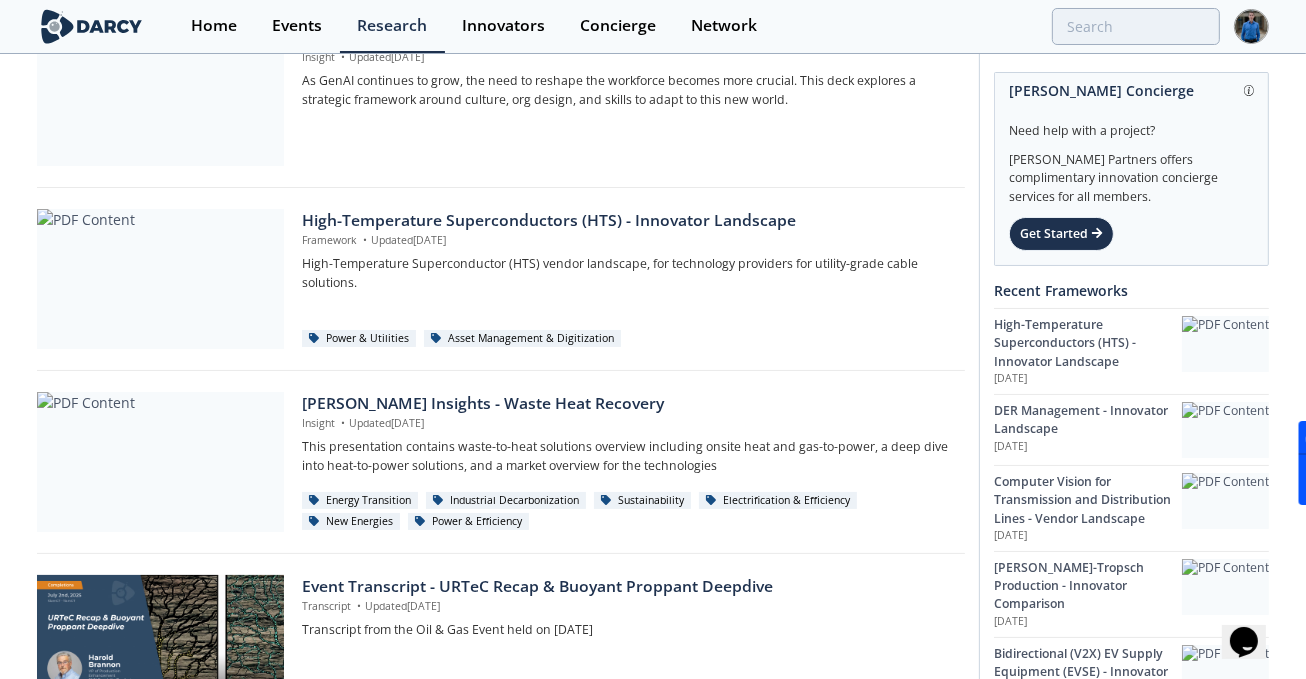 scroll, scrollTop: 0, scrollLeft: 0, axis: both 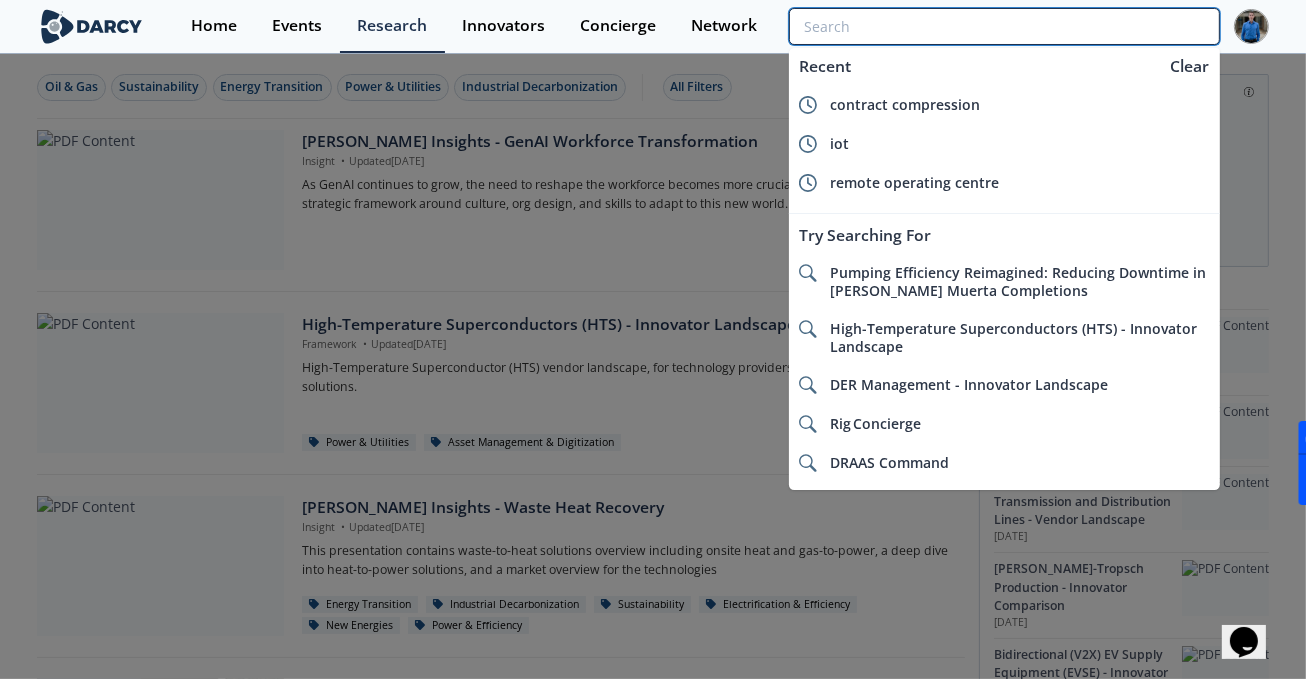 click at bounding box center (1004, 26) 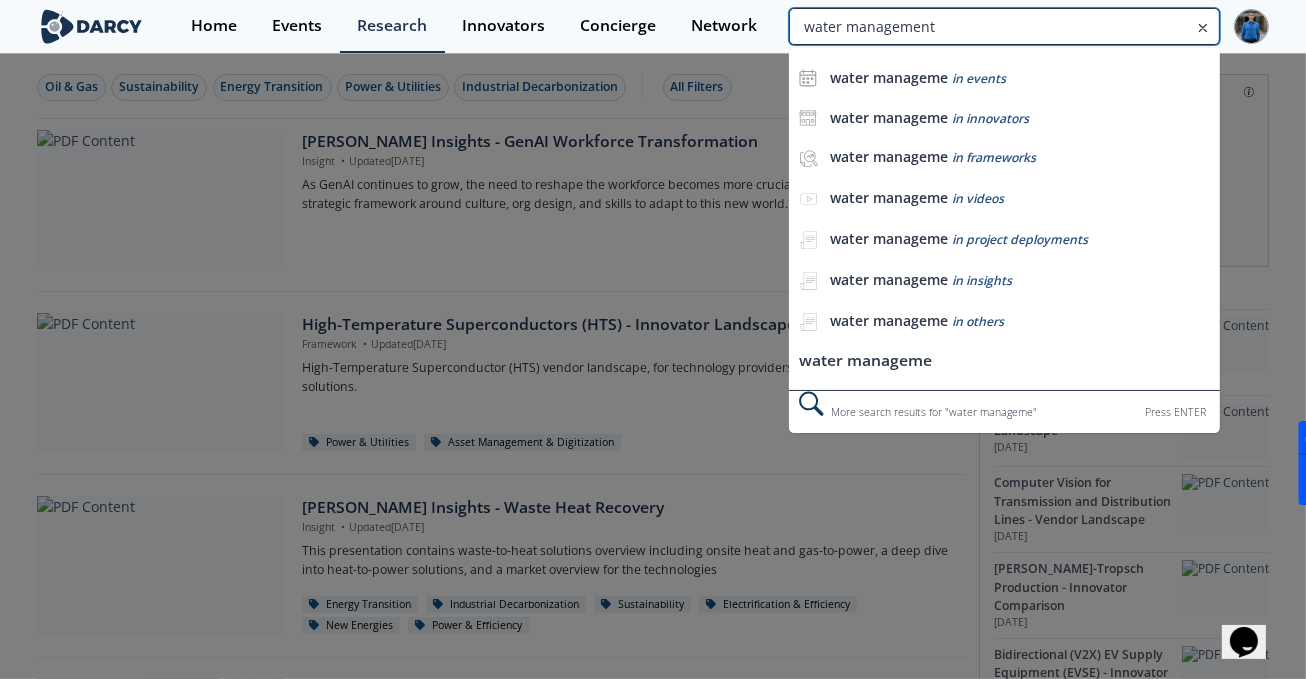 type on "water management" 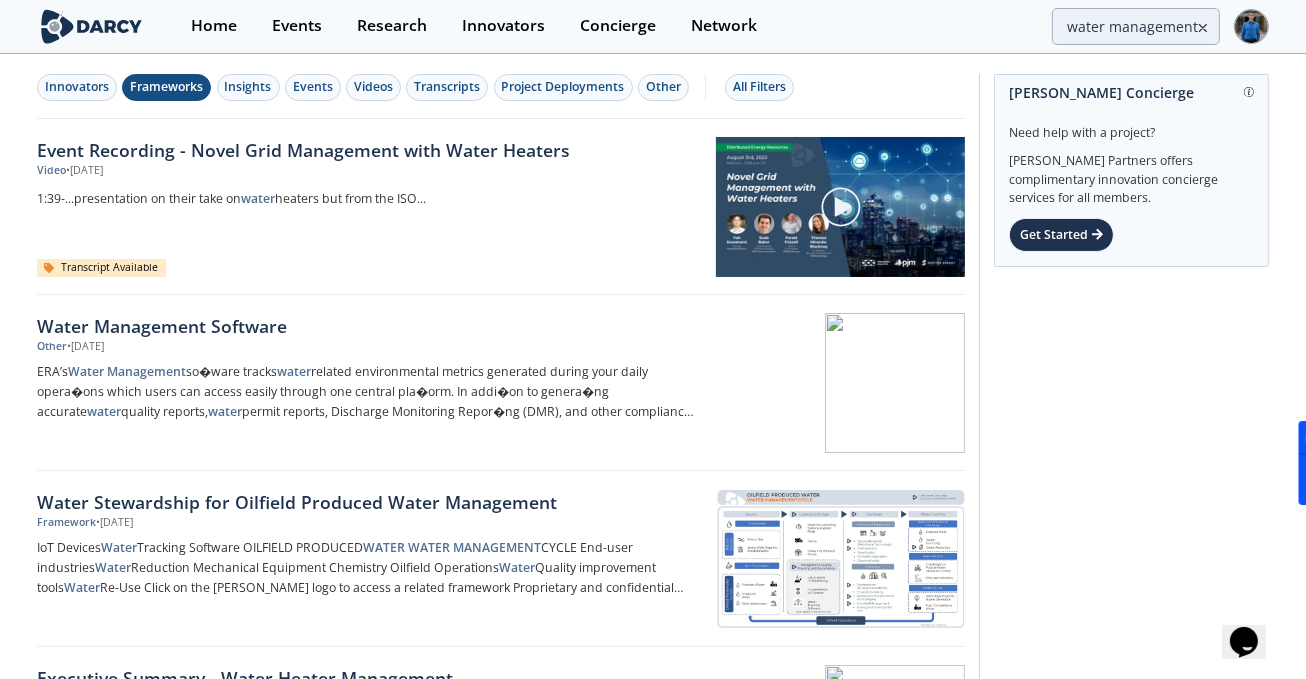 click on "Frameworks" at bounding box center (166, 87) 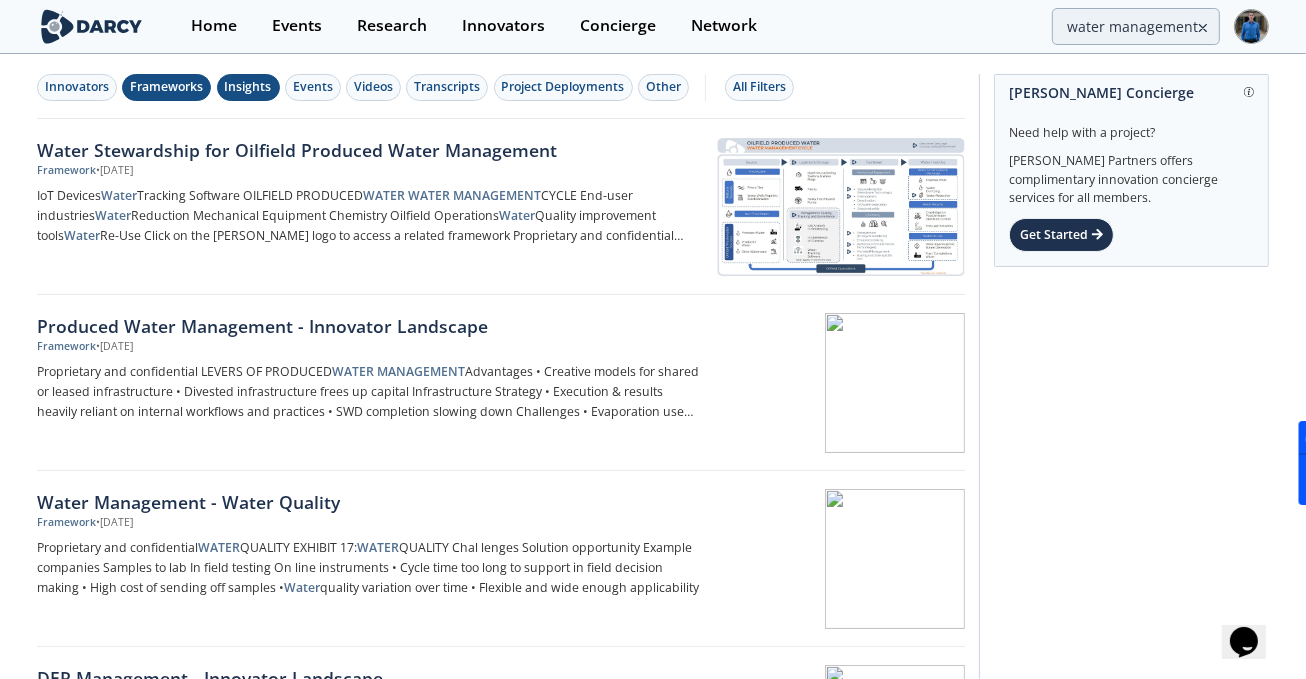 click on "Insights" at bounding box center (248, 87) 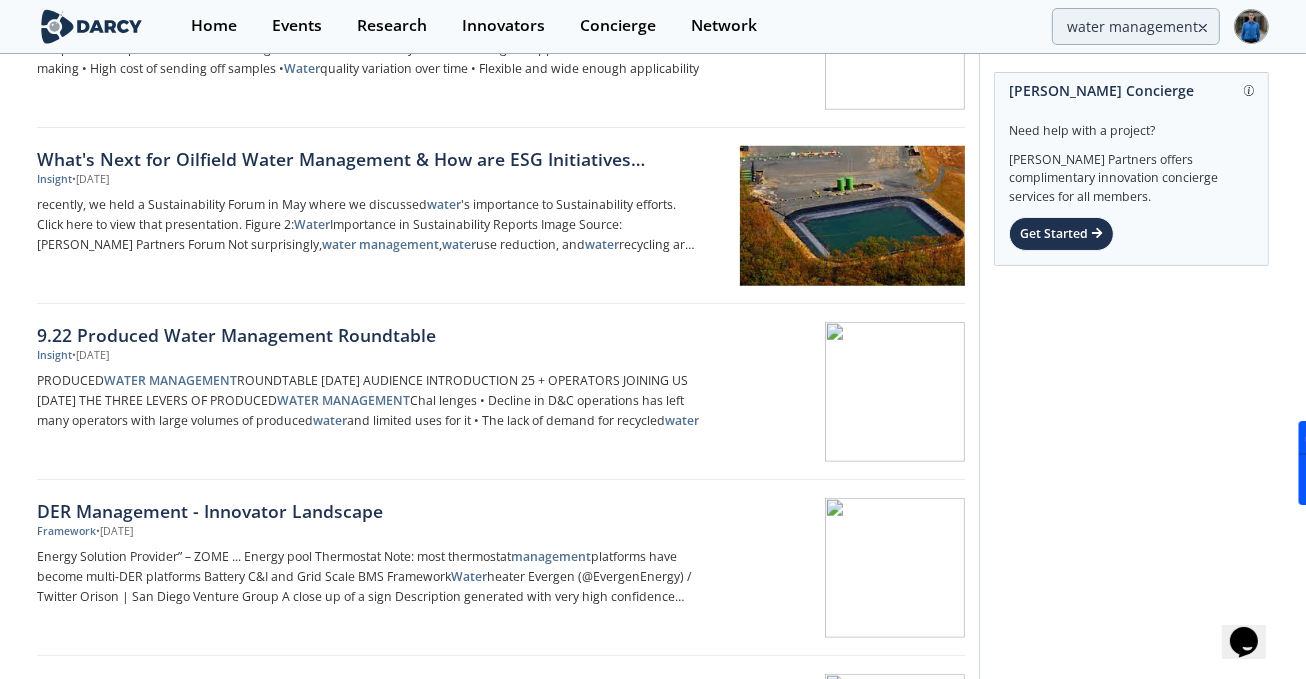 scroll, scrollTop: 1776, scrollLeft: 0, axis: vertical 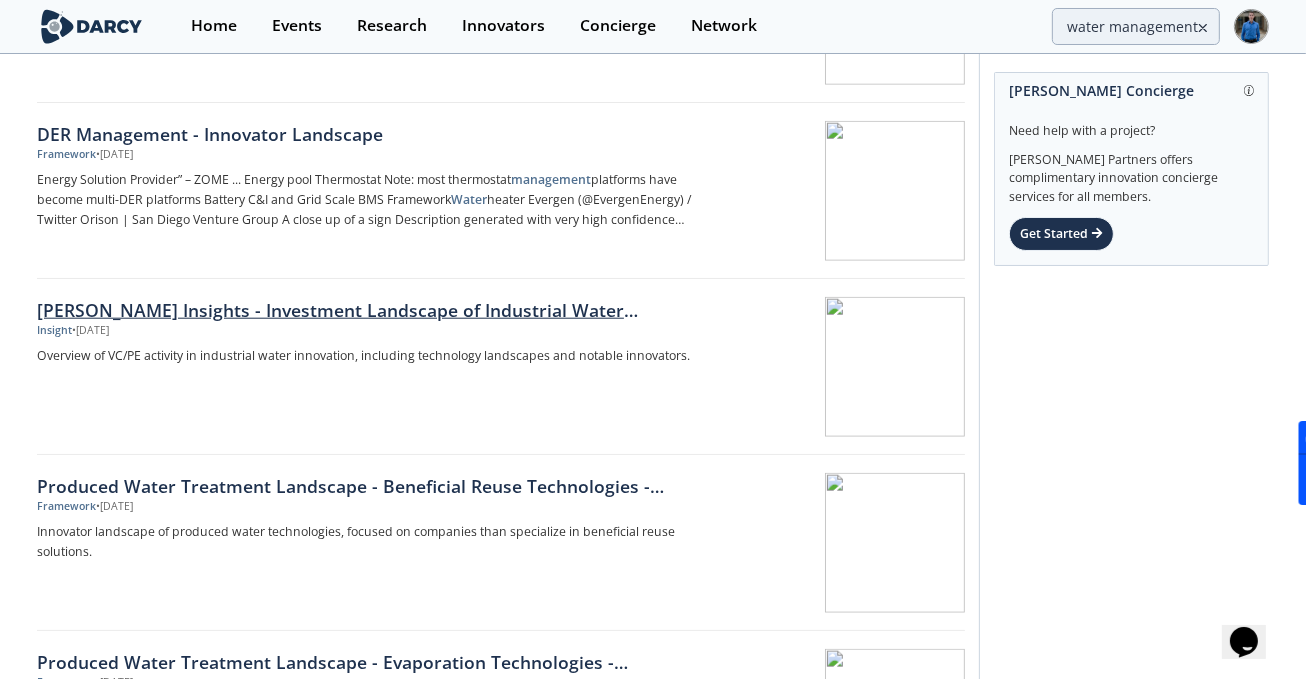 click on "[PERSON_NAME] Insights - Investment Landscape of Industrial Water Innovation" at bounding box center [368, 310] 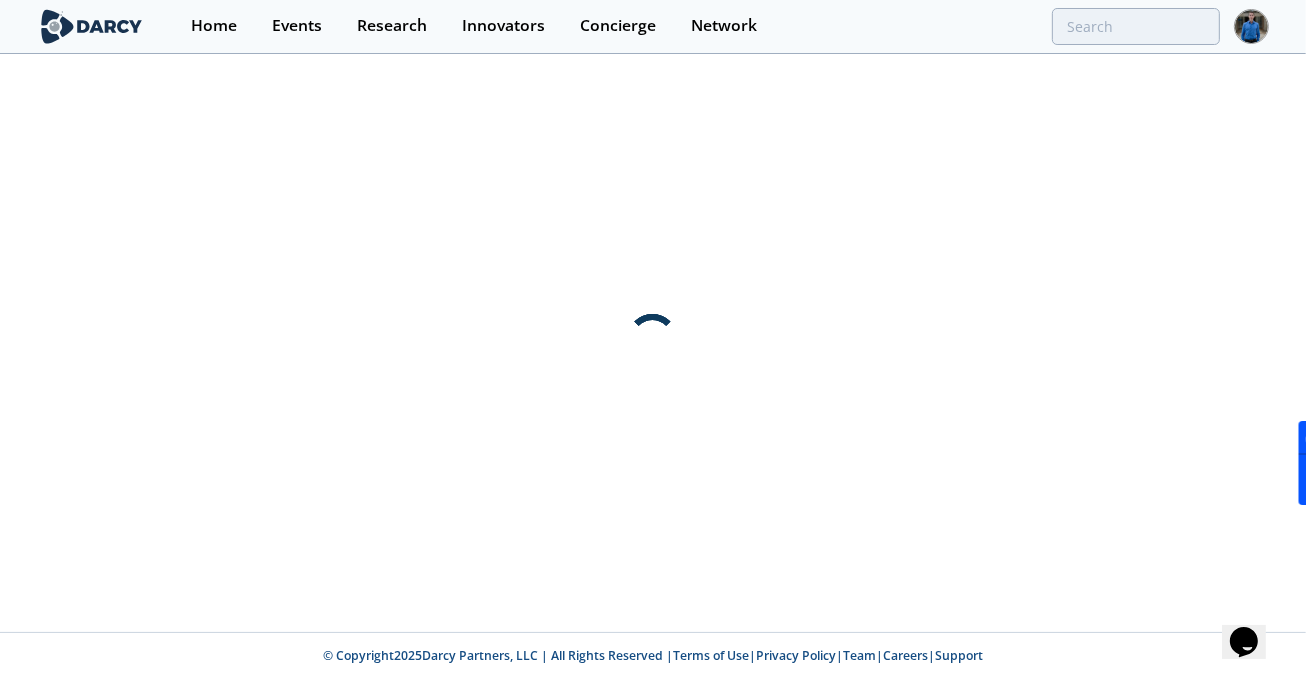 scroll, scrollTop: 0, scrollLeft: 0, axis: both 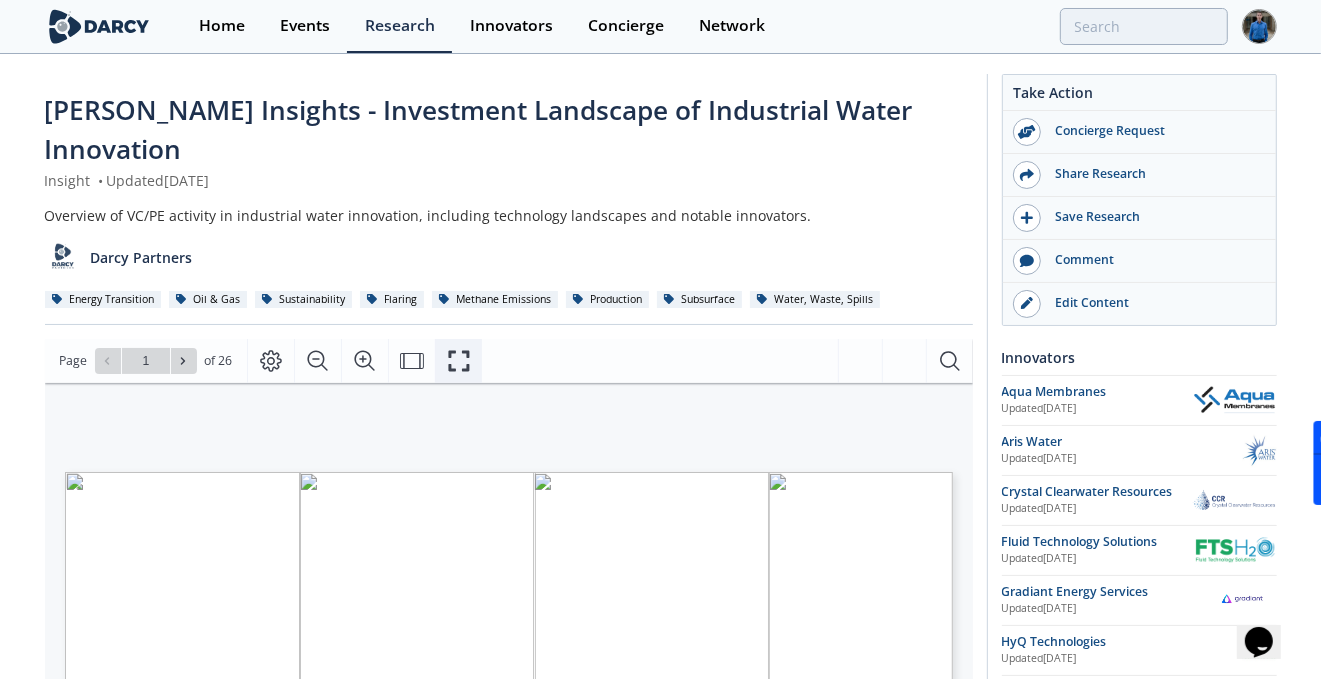 click 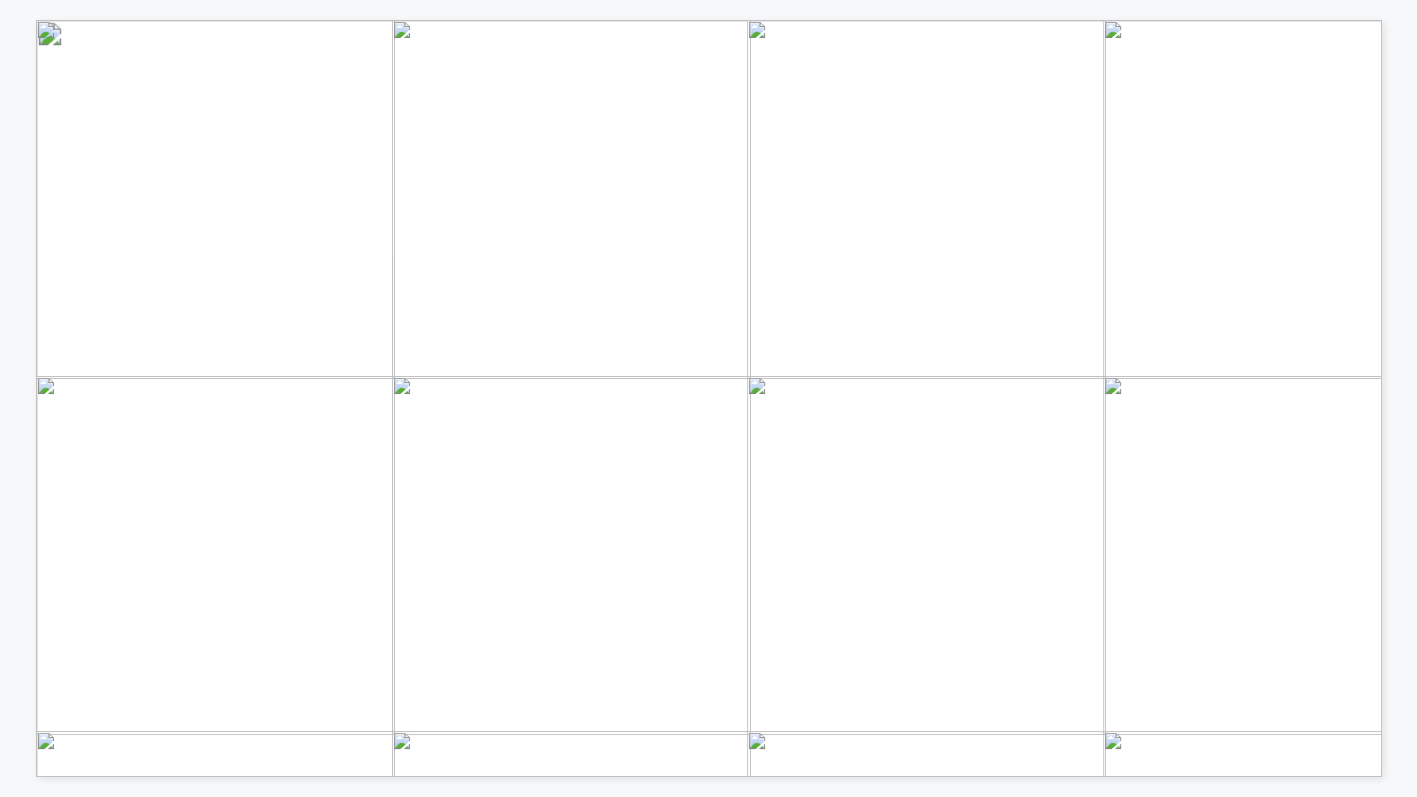 click at bounding box center [1061, 610] 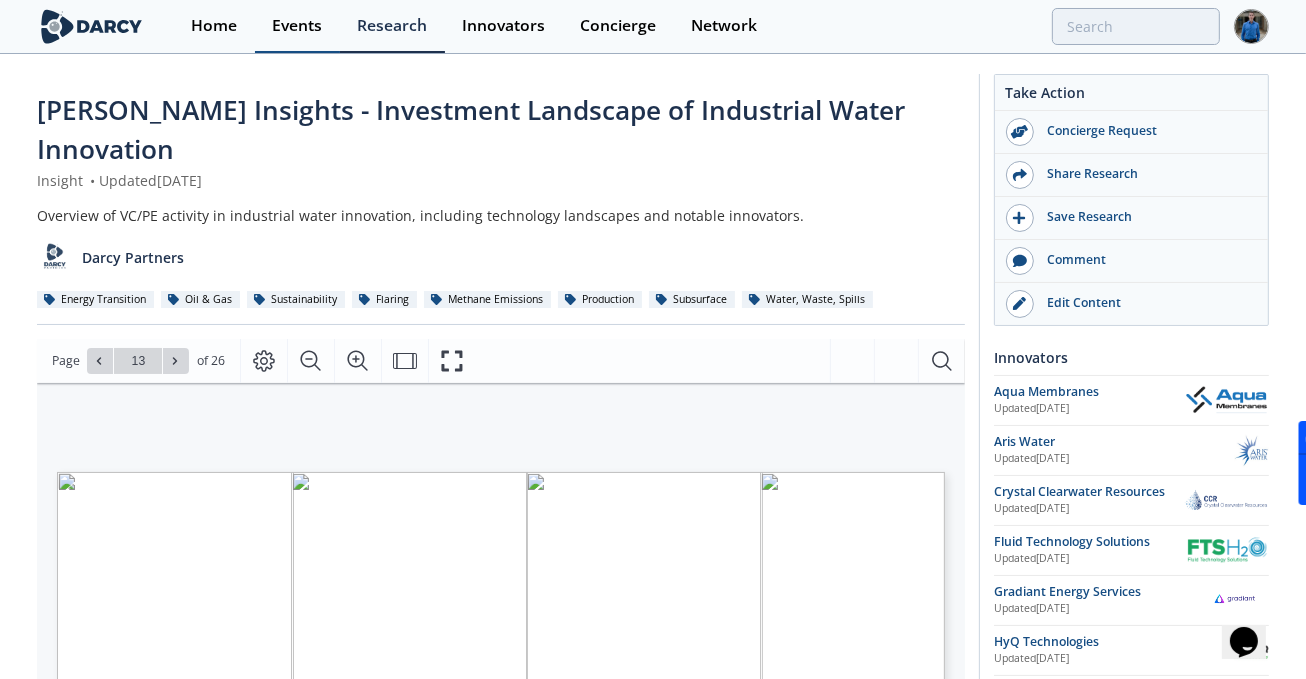 click on "Events" at bounding box center [297, 26] 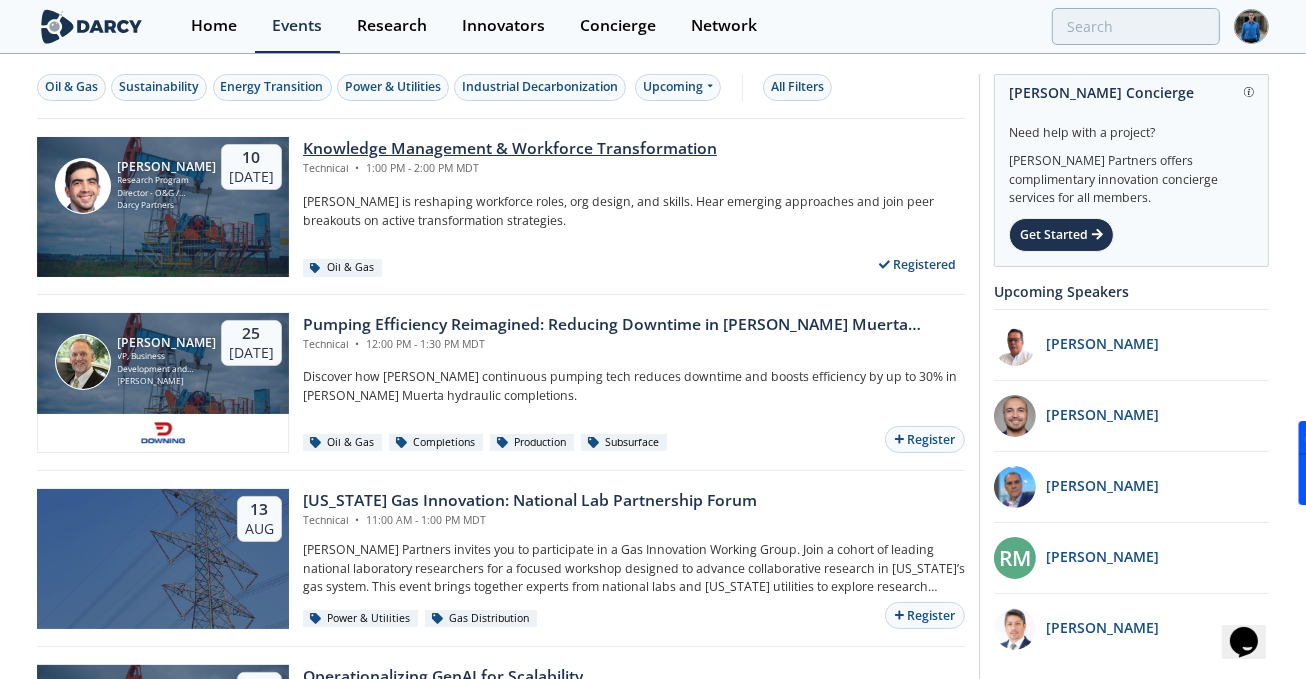 click on "Knowledge Management & Workforce Transformation" at bounding box center (510, 149) 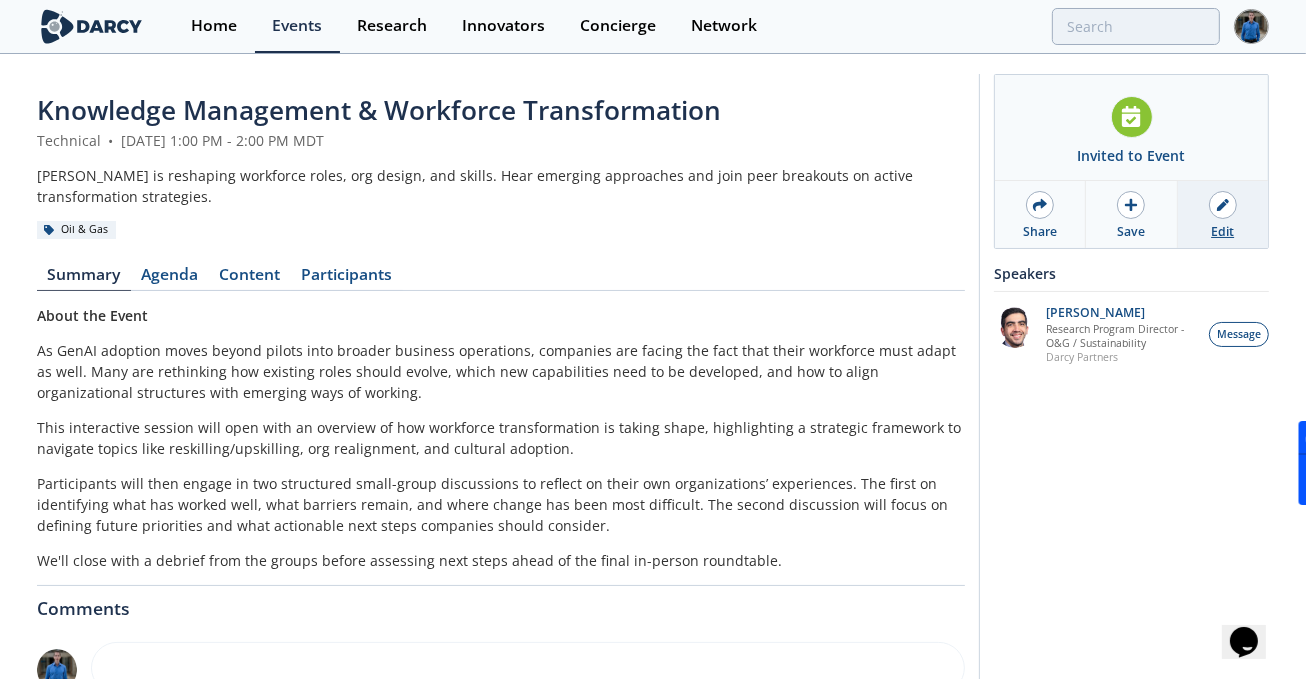 click at bounding box center (1223, 205) 